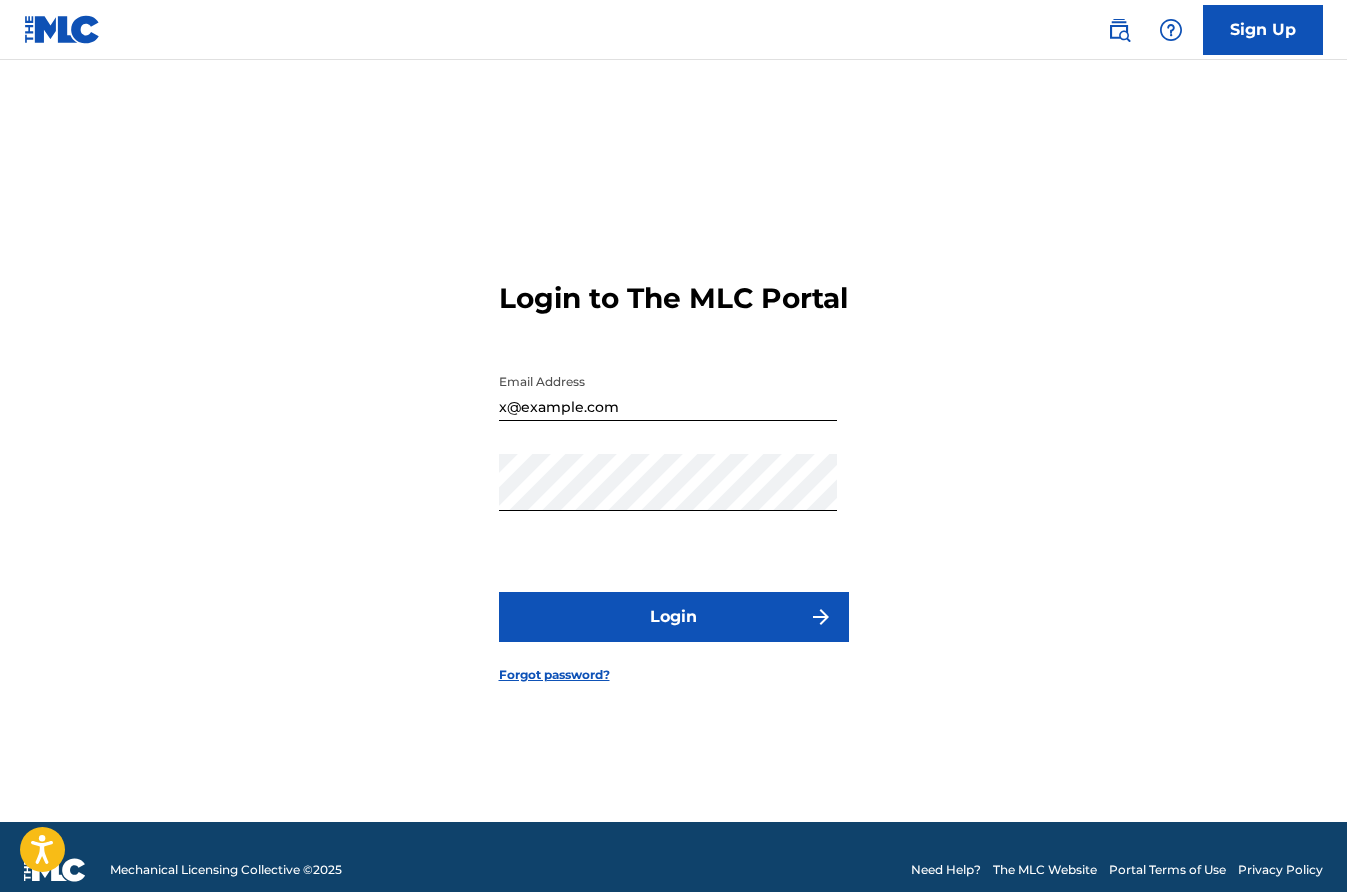 scroll, scrollTop: 0, scrollLeft: 0, axis: both 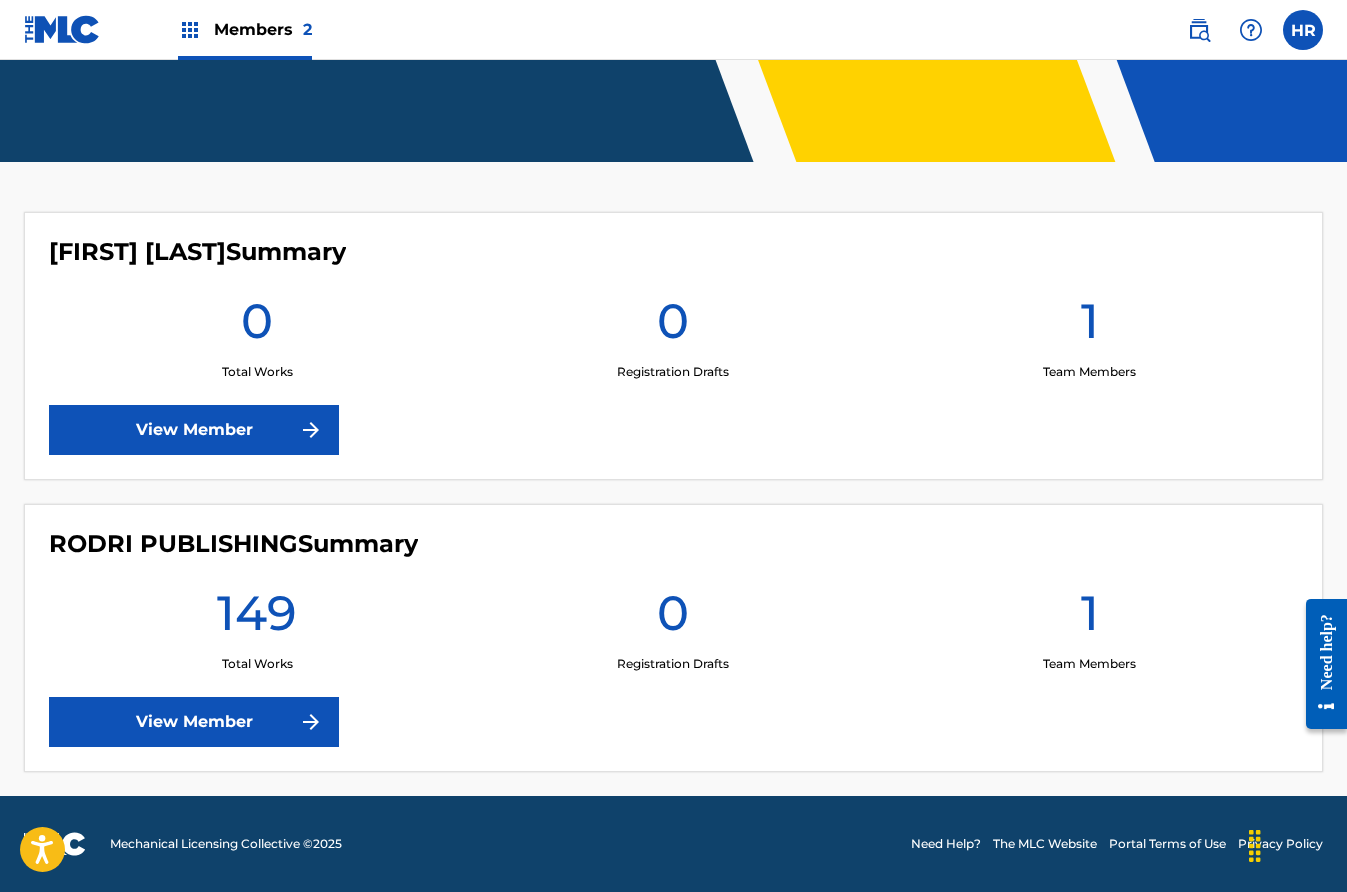 click on "View Member" at bounding box center (194, 722) 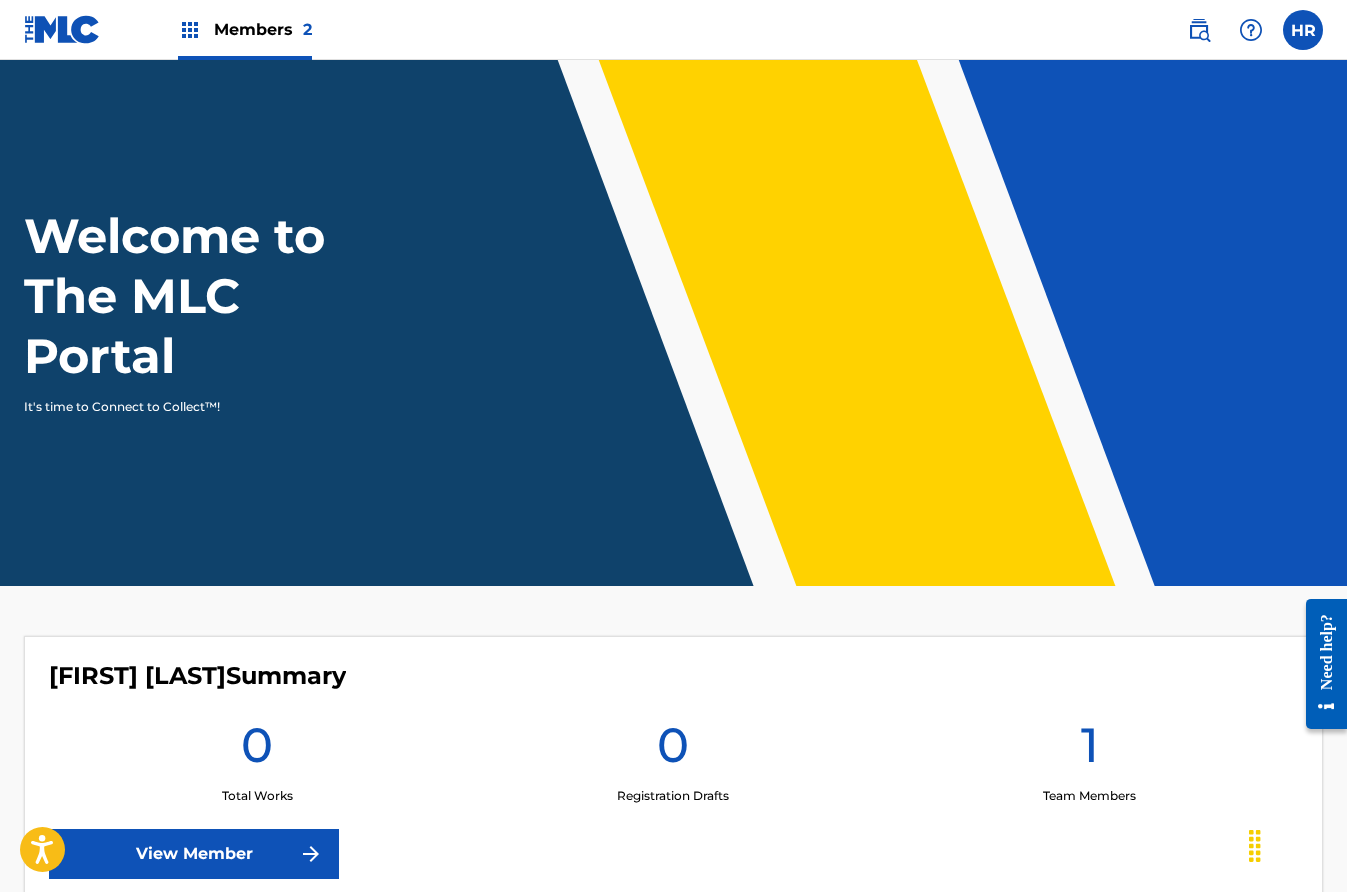 scroll, scrollTop: 424, scrollLeft: 0, axis: vertical 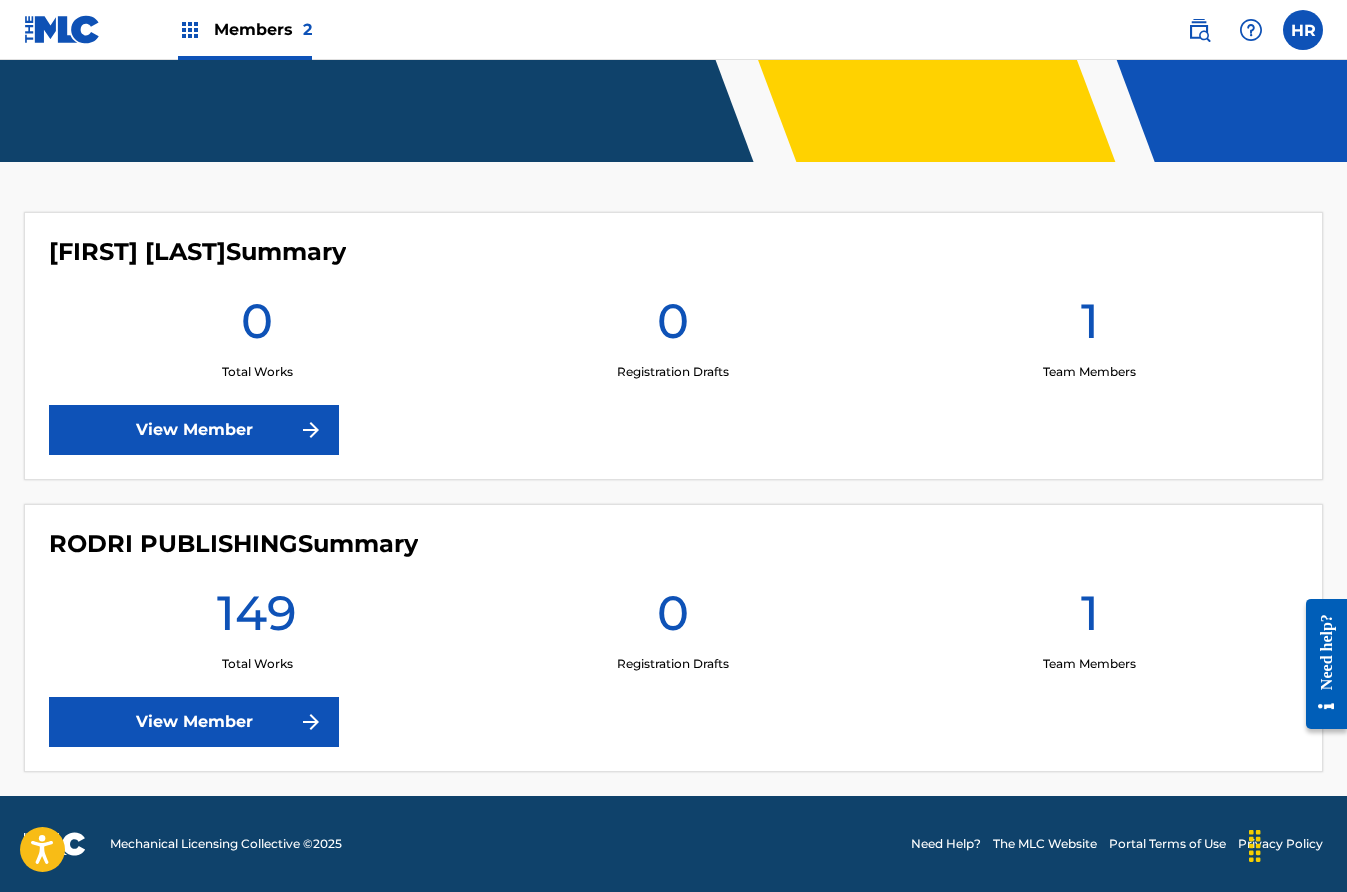 click on "View Member" at bounding box center (194, 430) 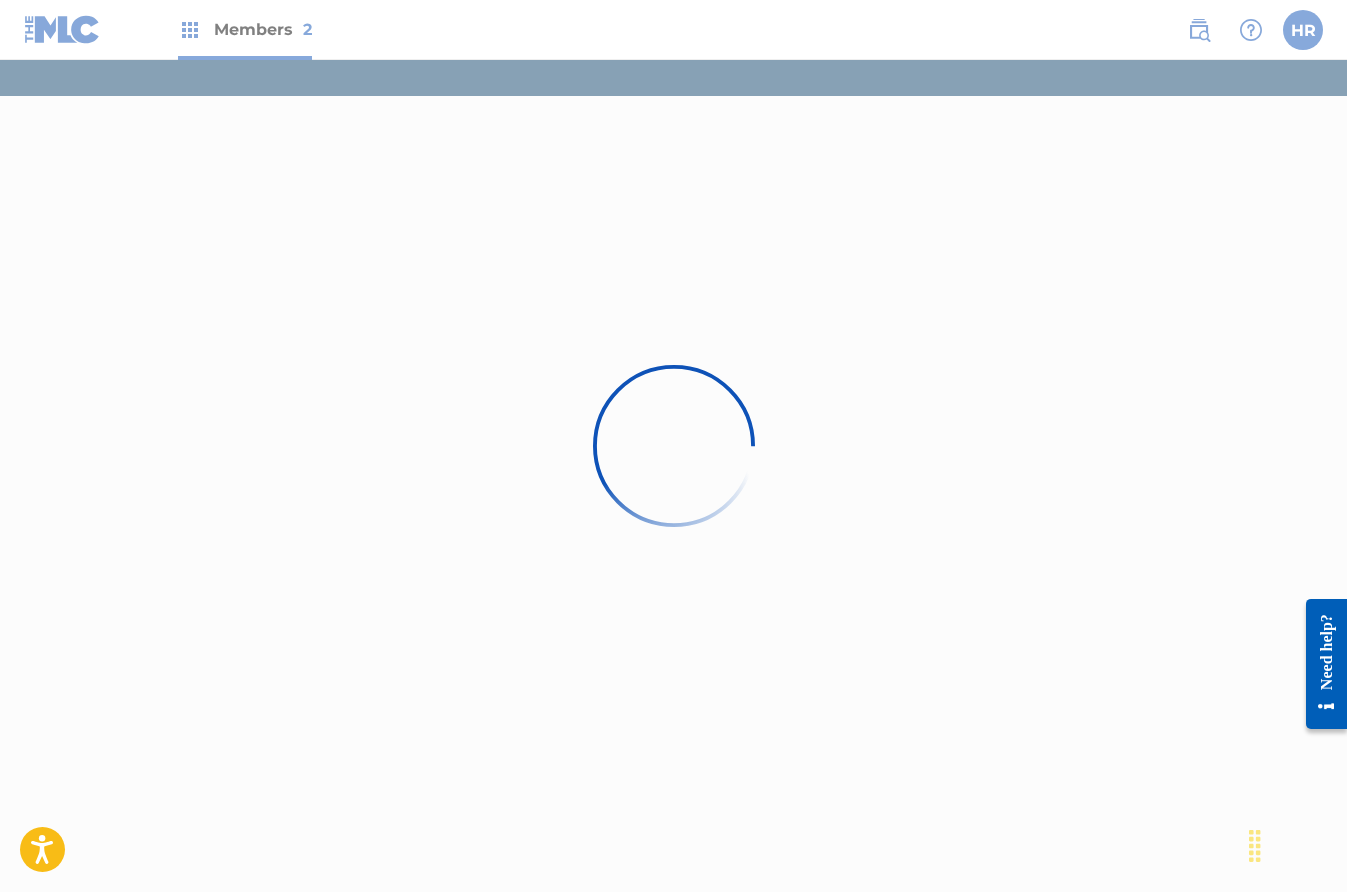 scroll, scrollTop: 0, scrollLeft: 0, axis: both 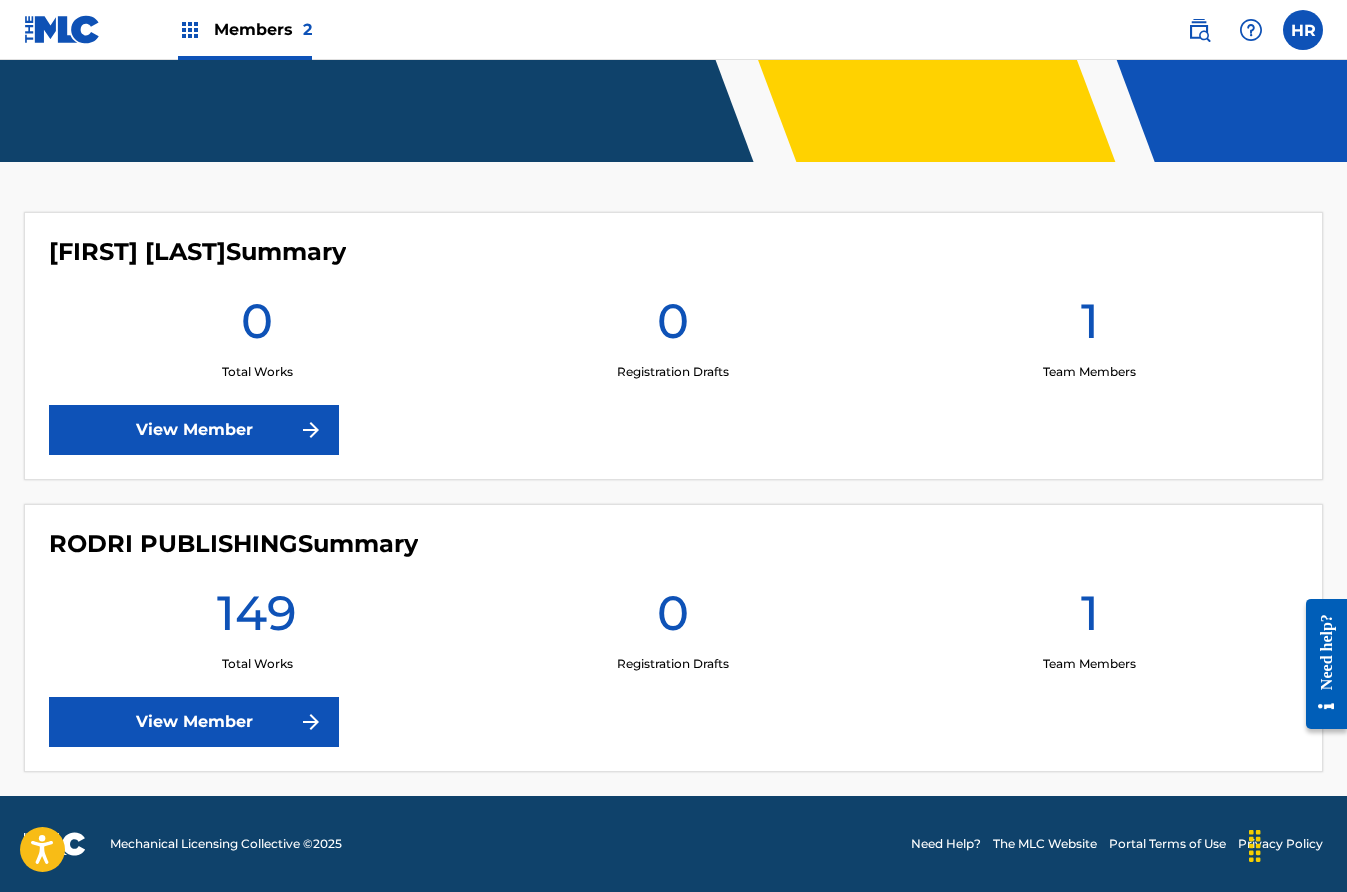click on "Need Help?" at bounding box center [946, 844] 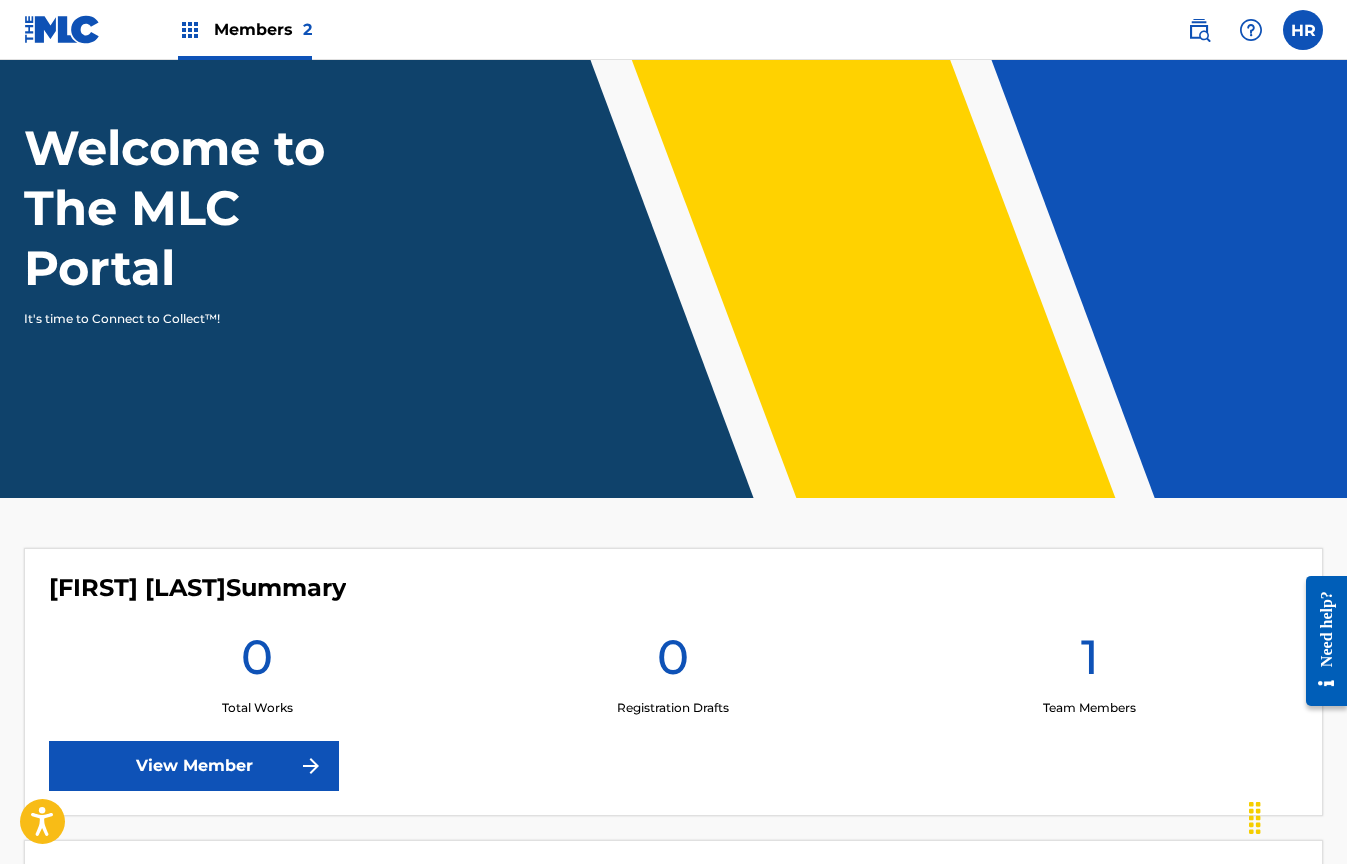 scroll, scrollTop: 452, scrollLeft: 0, axis: vertical 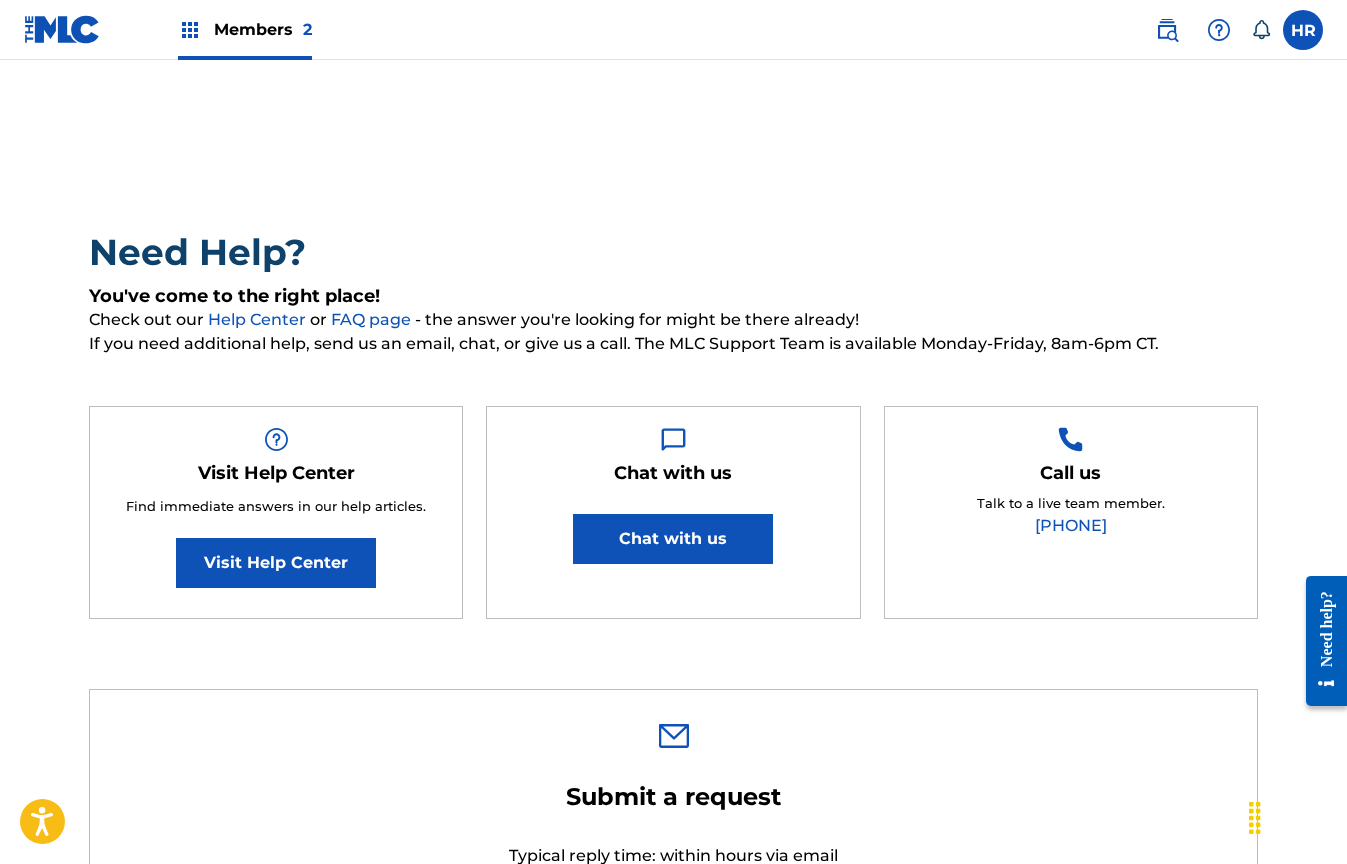 click on "Chat with us" at bounding box center (673, 539) 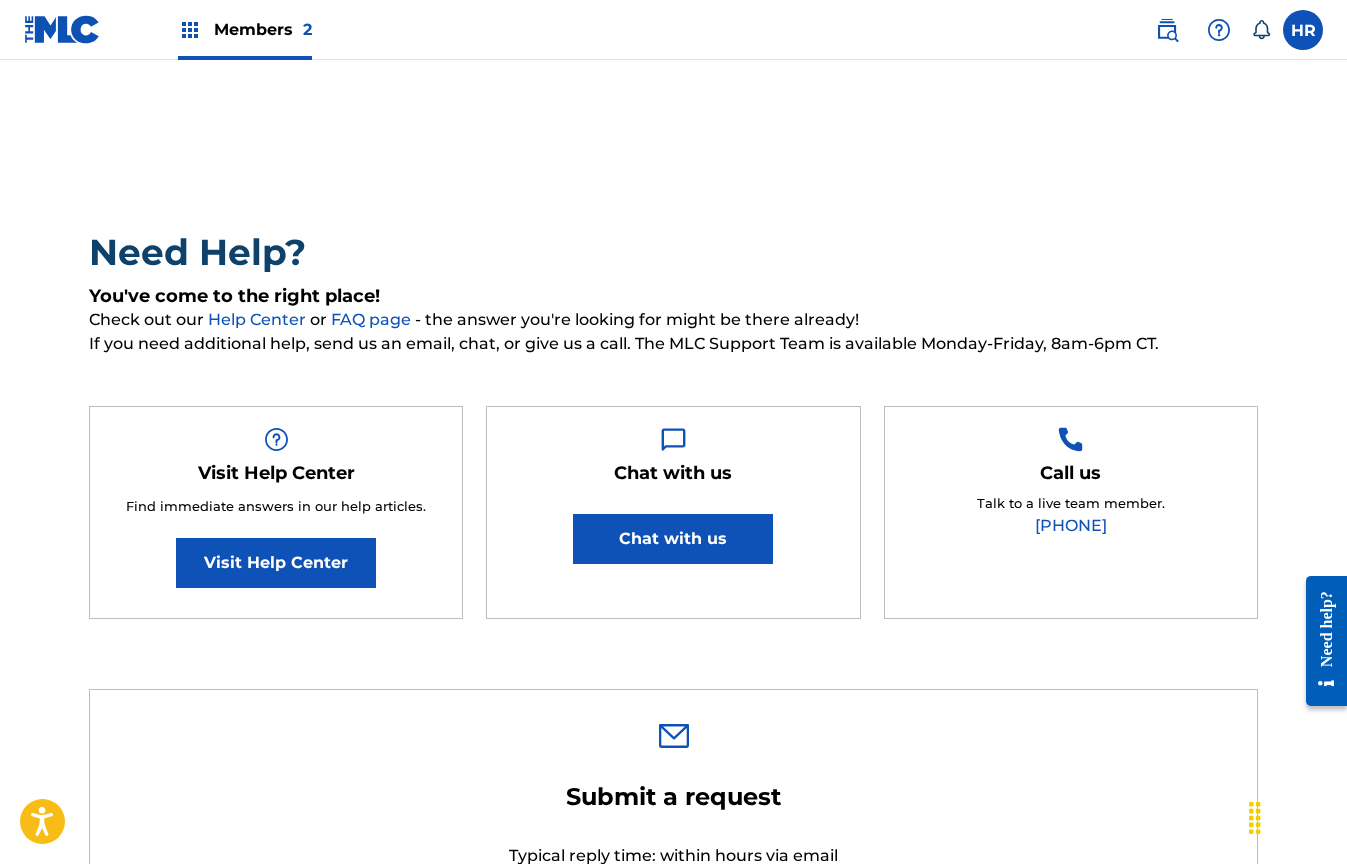 click on "Need Help? You've come to the right place! Check out our   Help Center   or   FAQ page   - the answer you're looking for might be there already! If you need additional help, send us an email, chat, or give us a call. The MLC Support Team is available Monday-Friday, 8am-6pm CT. Visit Help Center Find immediate answers in our help articles. Visit Help Center Chat with us Chat with us Call us Talk to a live team member. (615) 488-3653 Submit a request Typical reply time: within hours via email First Name Honorato Last Name Rodriguez Email * x@electrobeat.com Topic * Please Select I need help with my account I need help with managing my catalog I need help with the Public Search I need help with information about The MLC I need help with payment I need help with DQI Below, please describe your question or issue in as much detail as possible so we can assist you effectively. * Below, please attach any images or screenshots that would help the Support Team in resolving your issue. Ticket Name Submit Marketing:" at bounding box center [673, 1059] 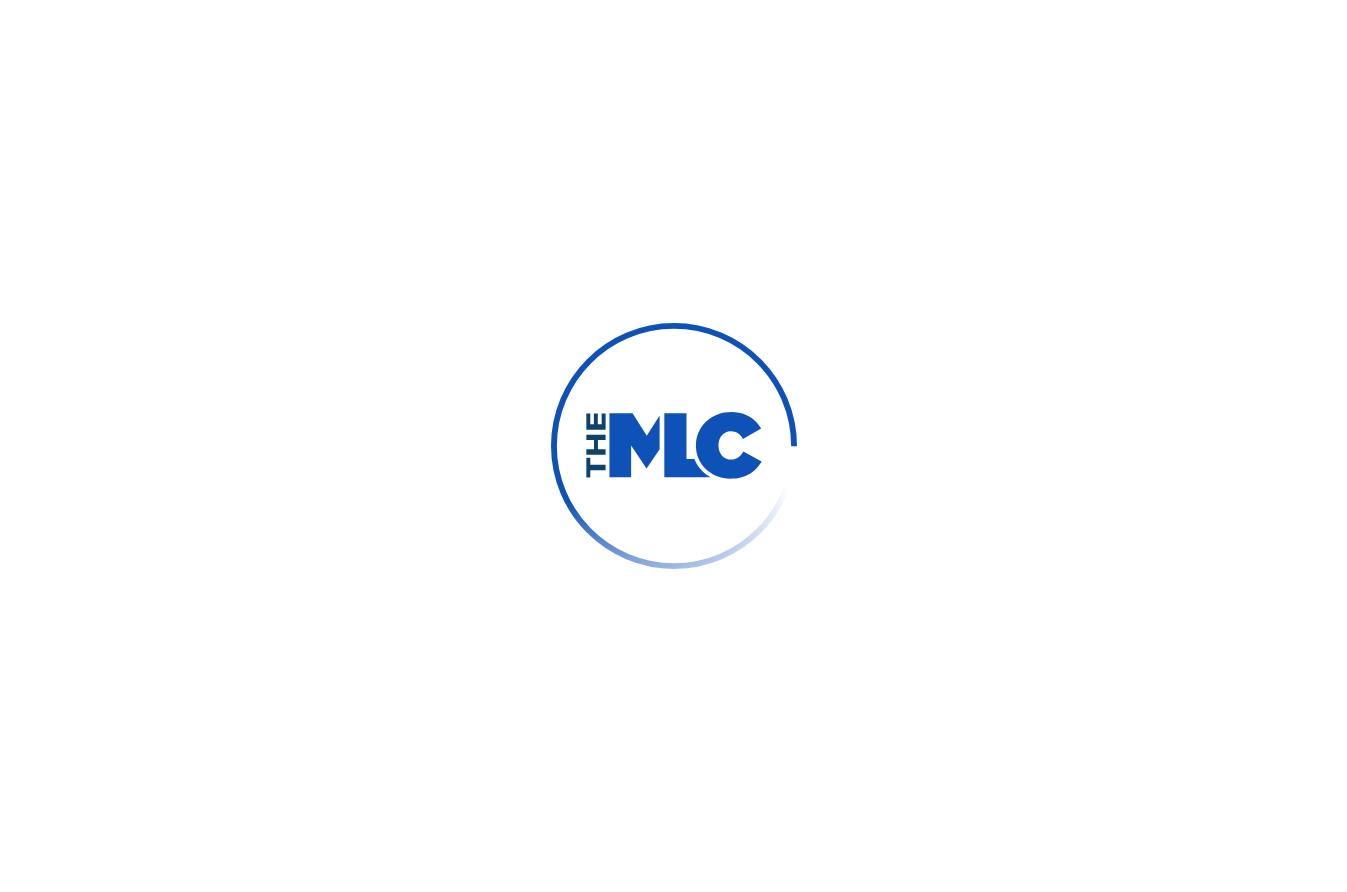 scroll, scrollTop: 0, scrollLeft: 0, axis: both 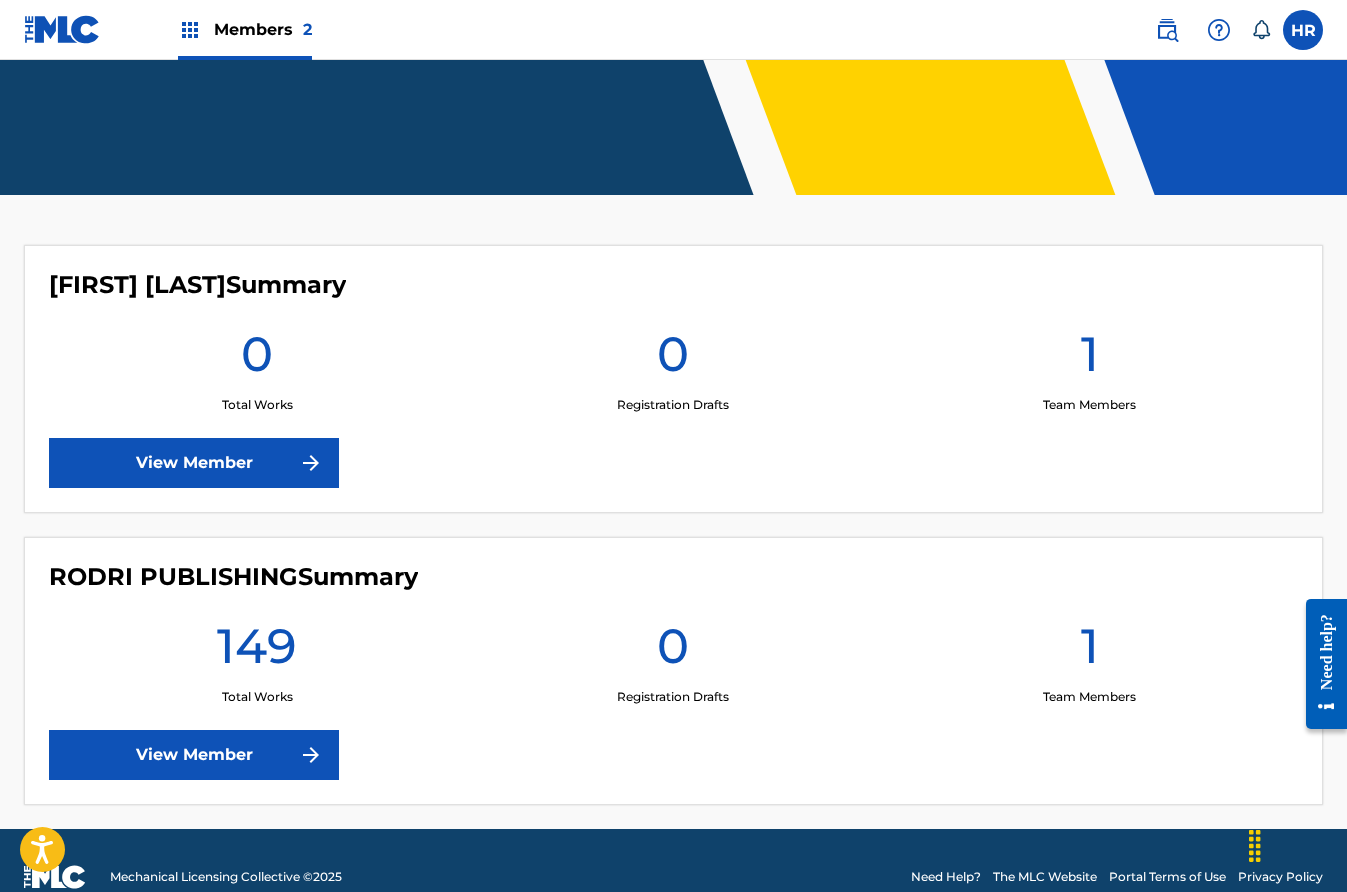 click at bounding box center (1303, 30) 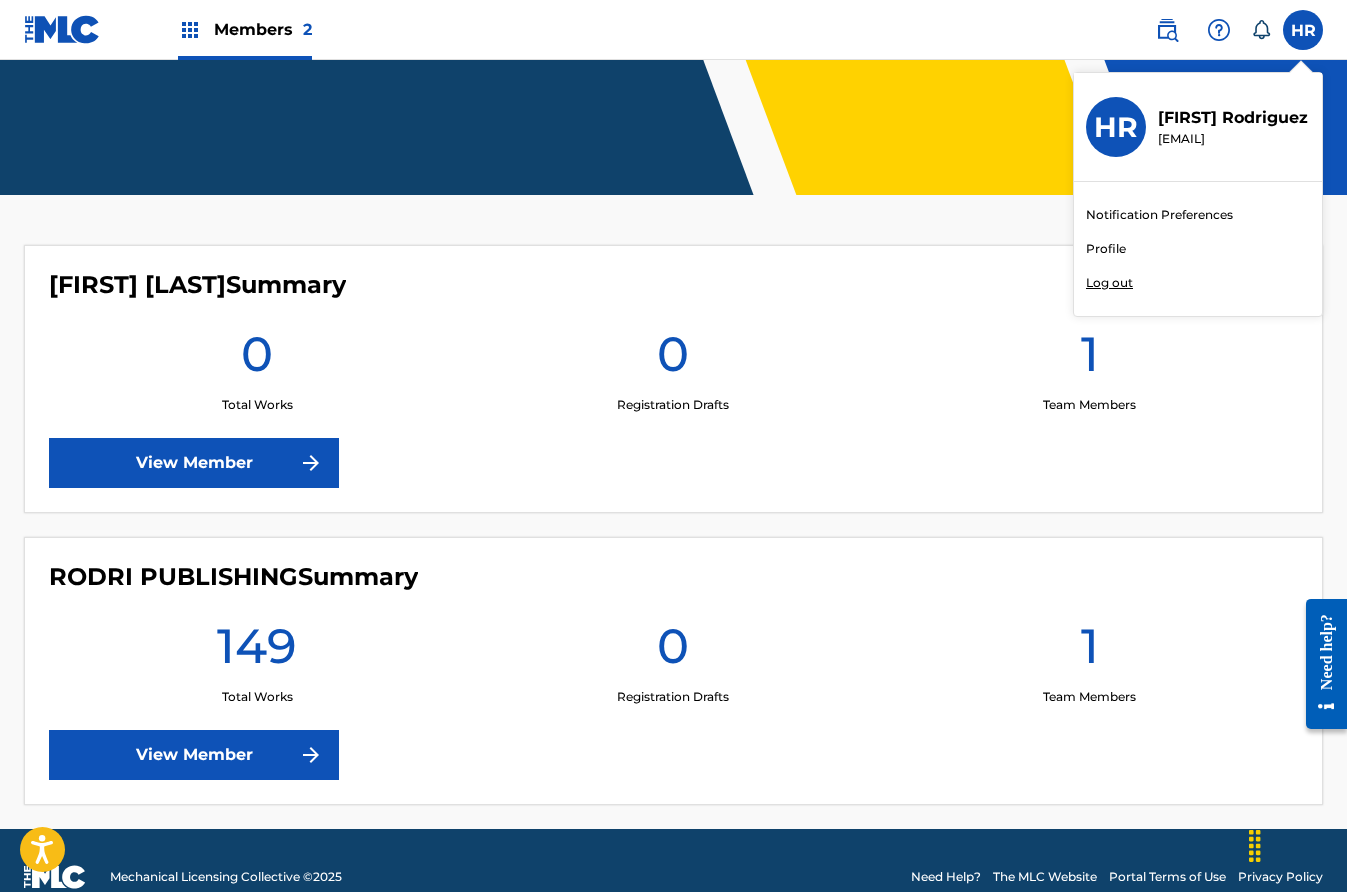 click on "Members    2 HR HR [FIRST]   [LAST] [EMAIL] Notification Preferences Profile Log out" at bounding box center (673, 30) 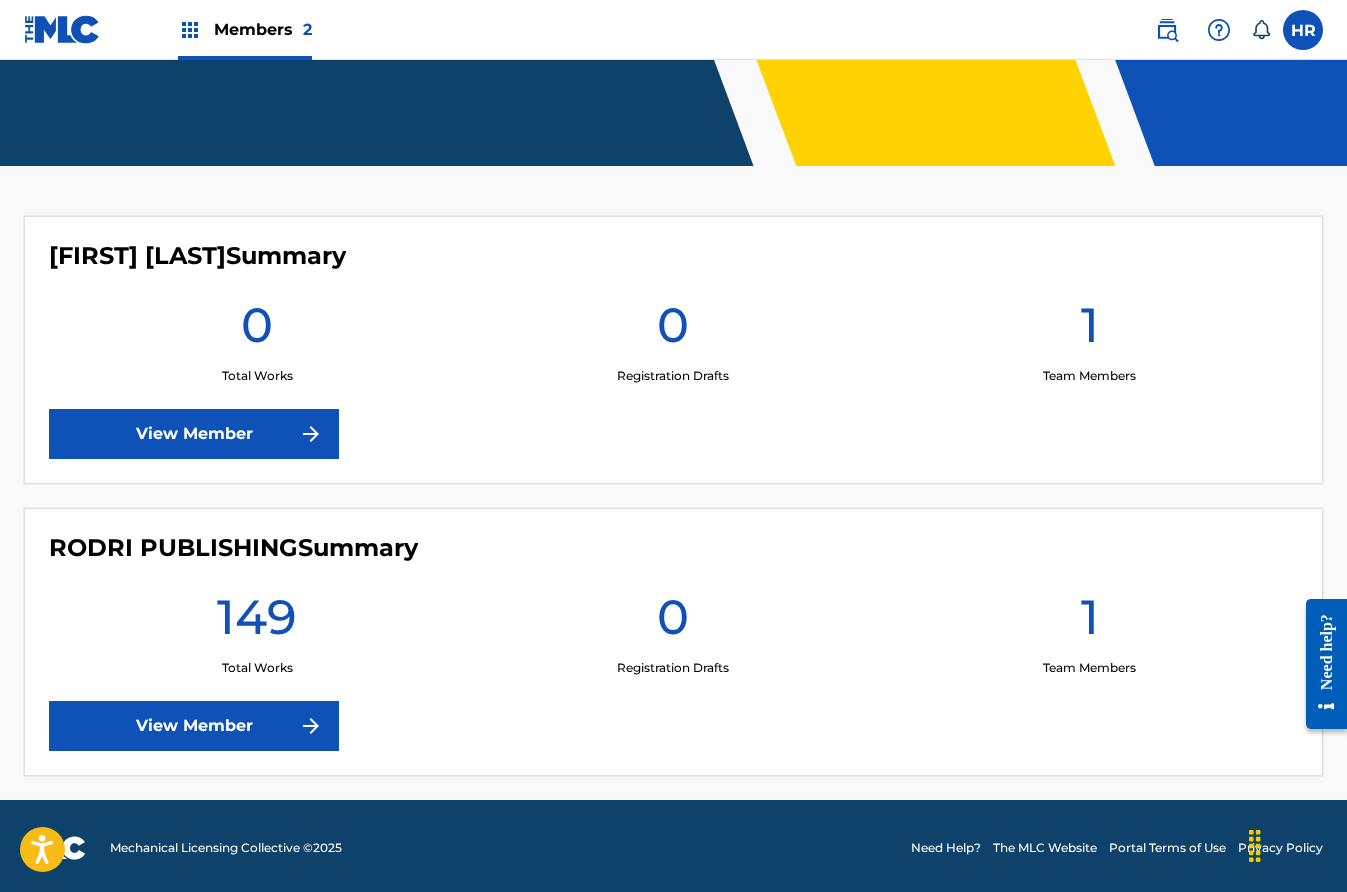 scroll, scrollTop: 424, scrollLeft: 0, axis: vertical 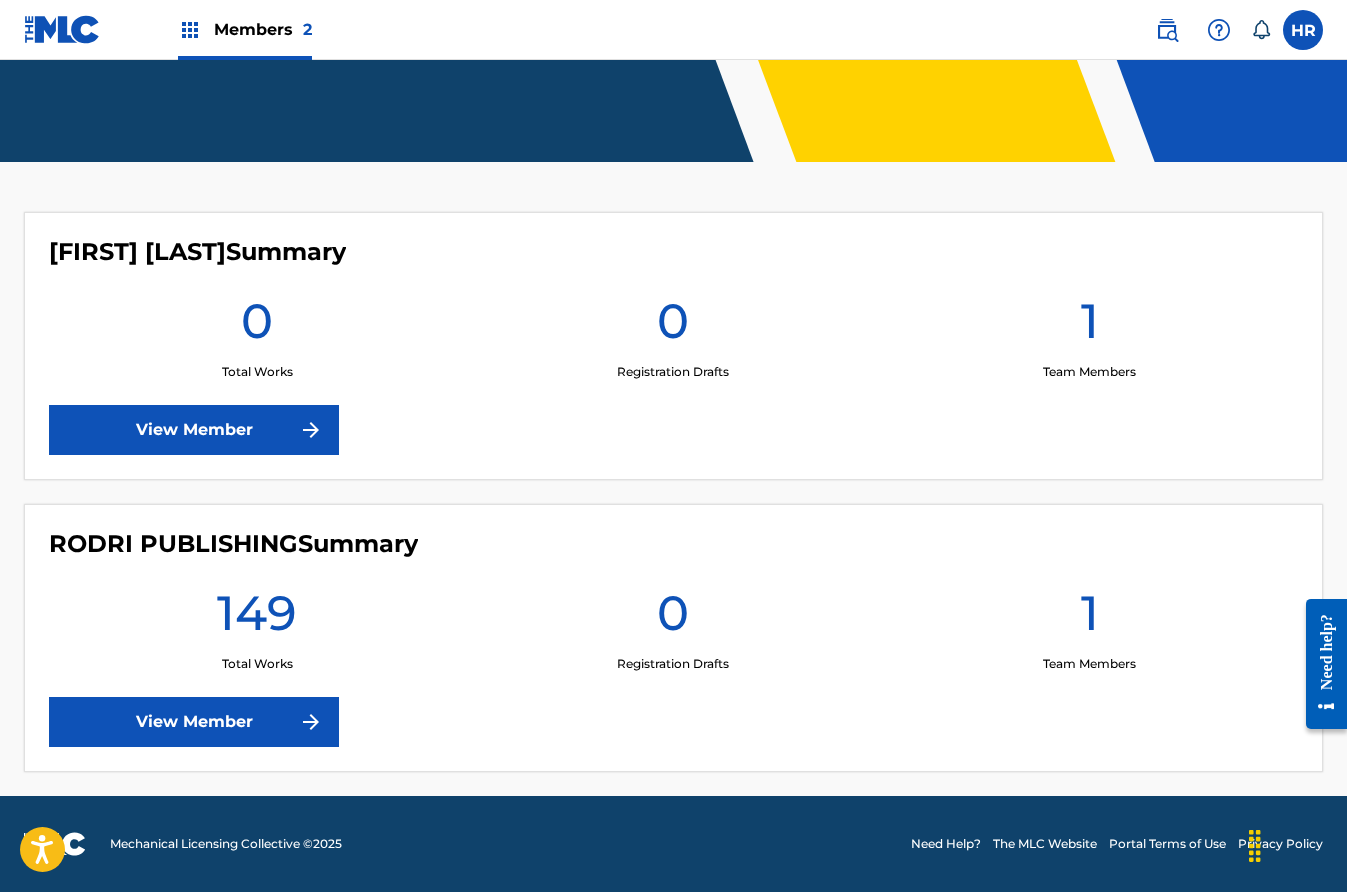 click on "View Member" at bounding box center [194, 722] 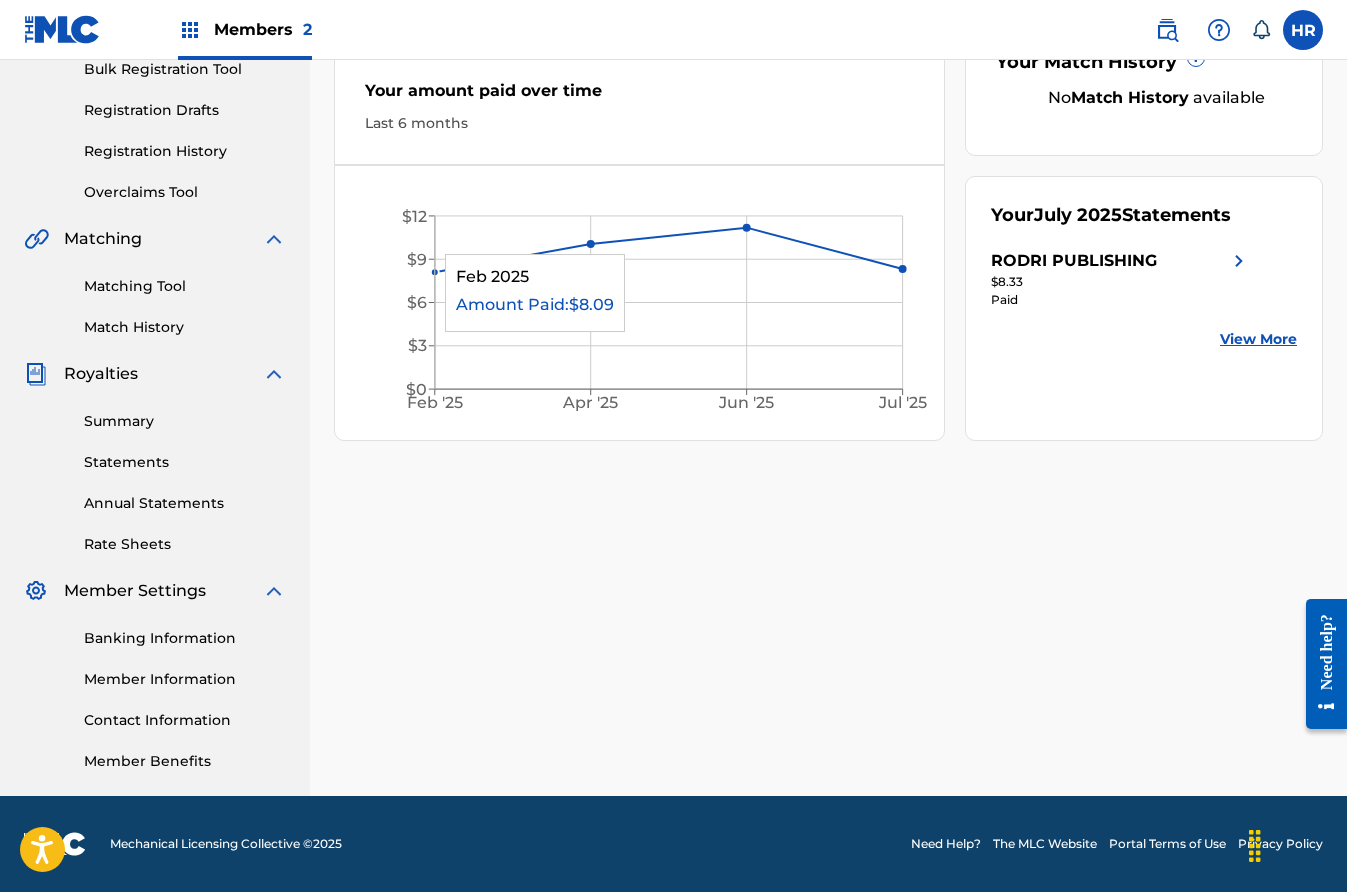 scroll, scrollTop: 0, scrollLeft: 0, axis: both 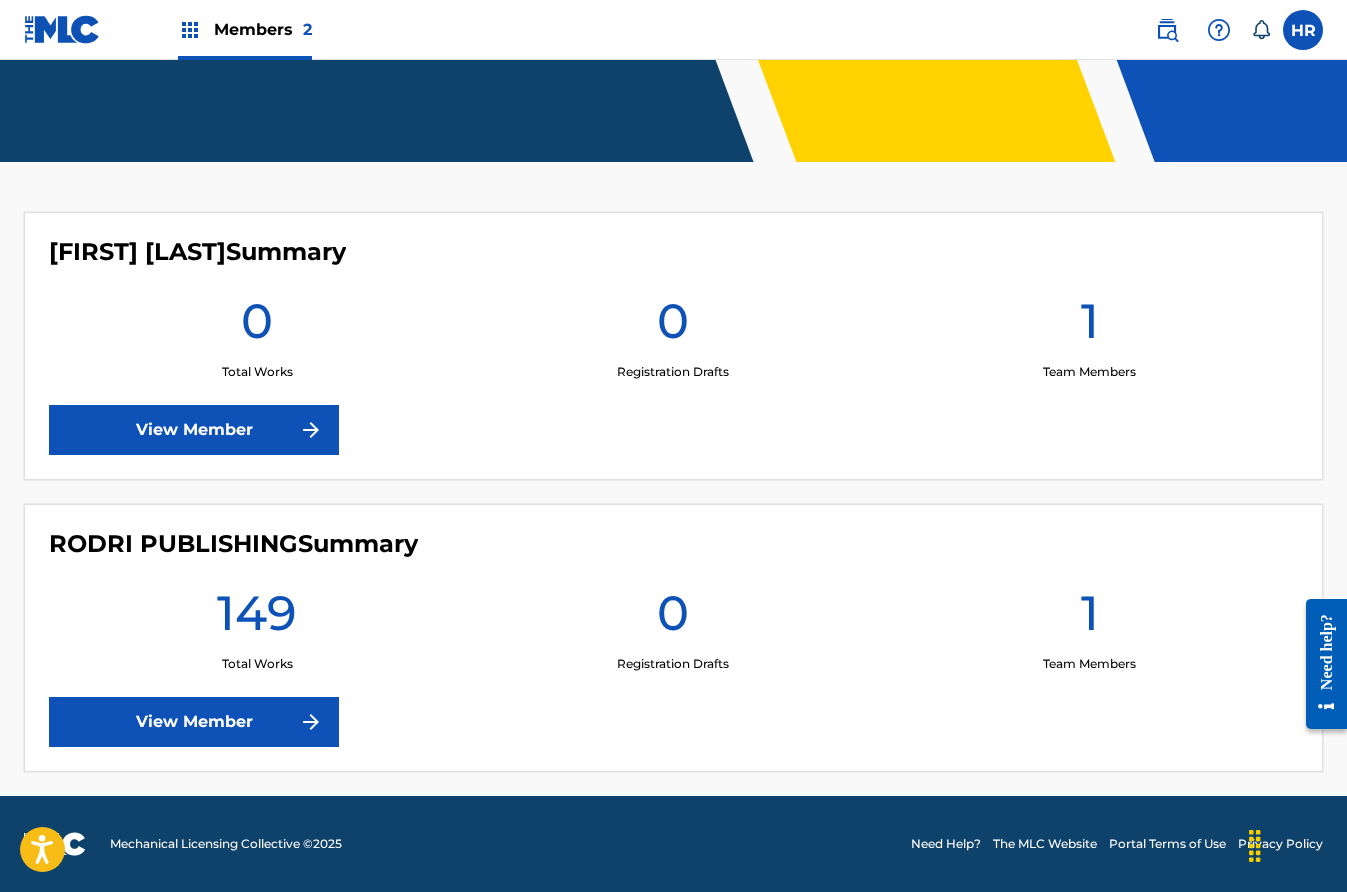 click at bounding box center (311, 430) 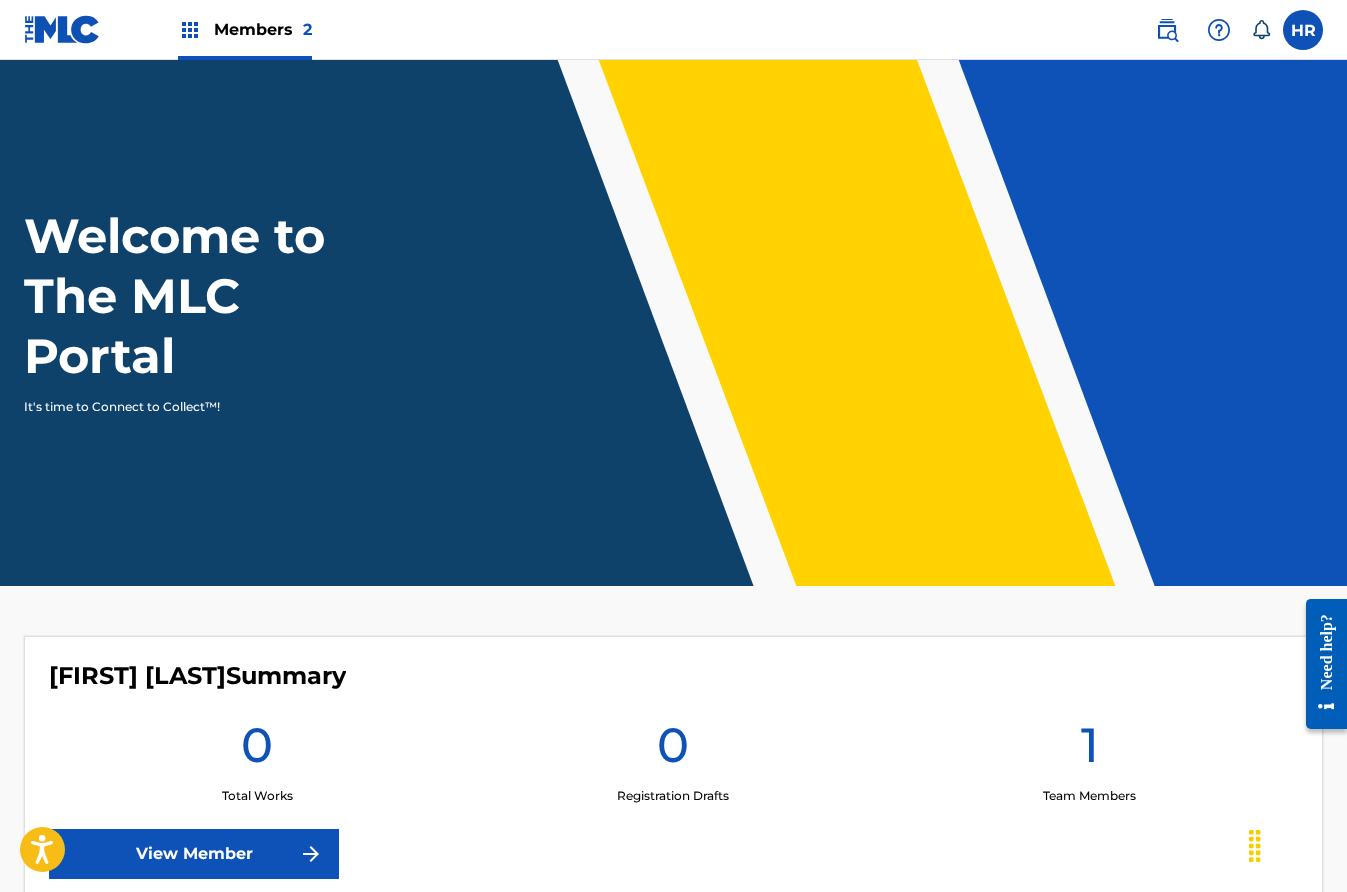 scroll, scrollTop: 424, scrollLeft: 0, axis: vertical 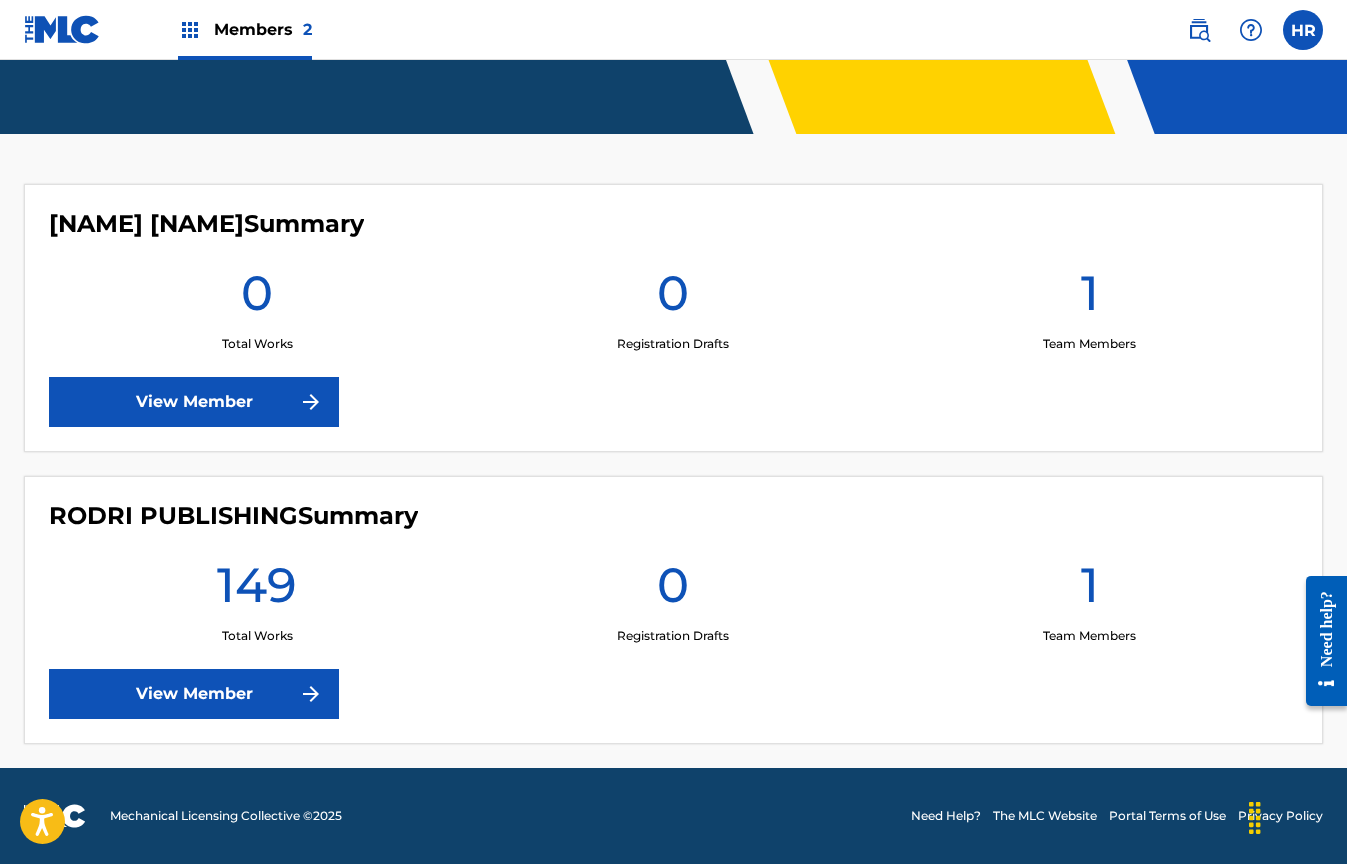 click on "0 Total Works" at bounding box center (257, 308) 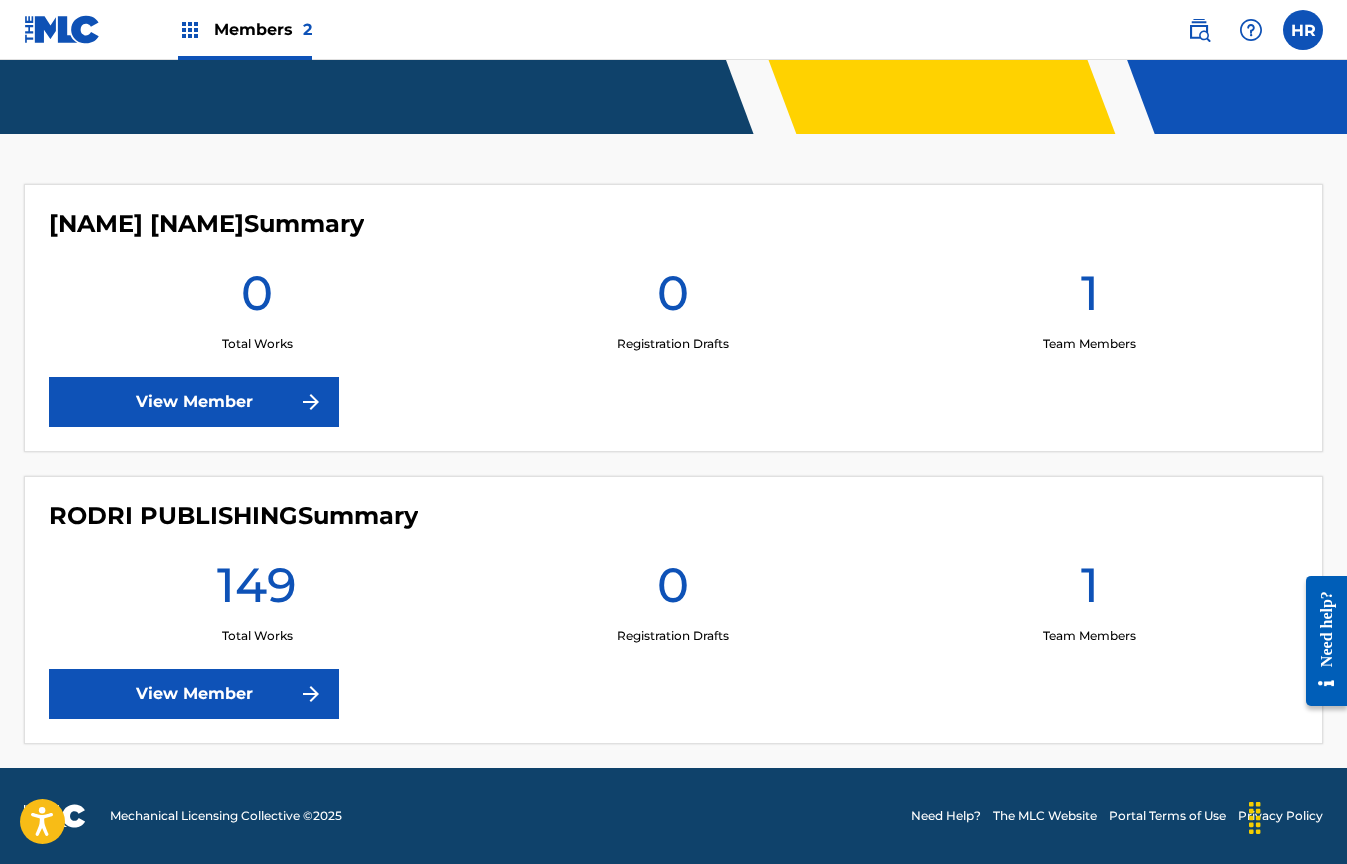 click at bounding box center [311, 402] 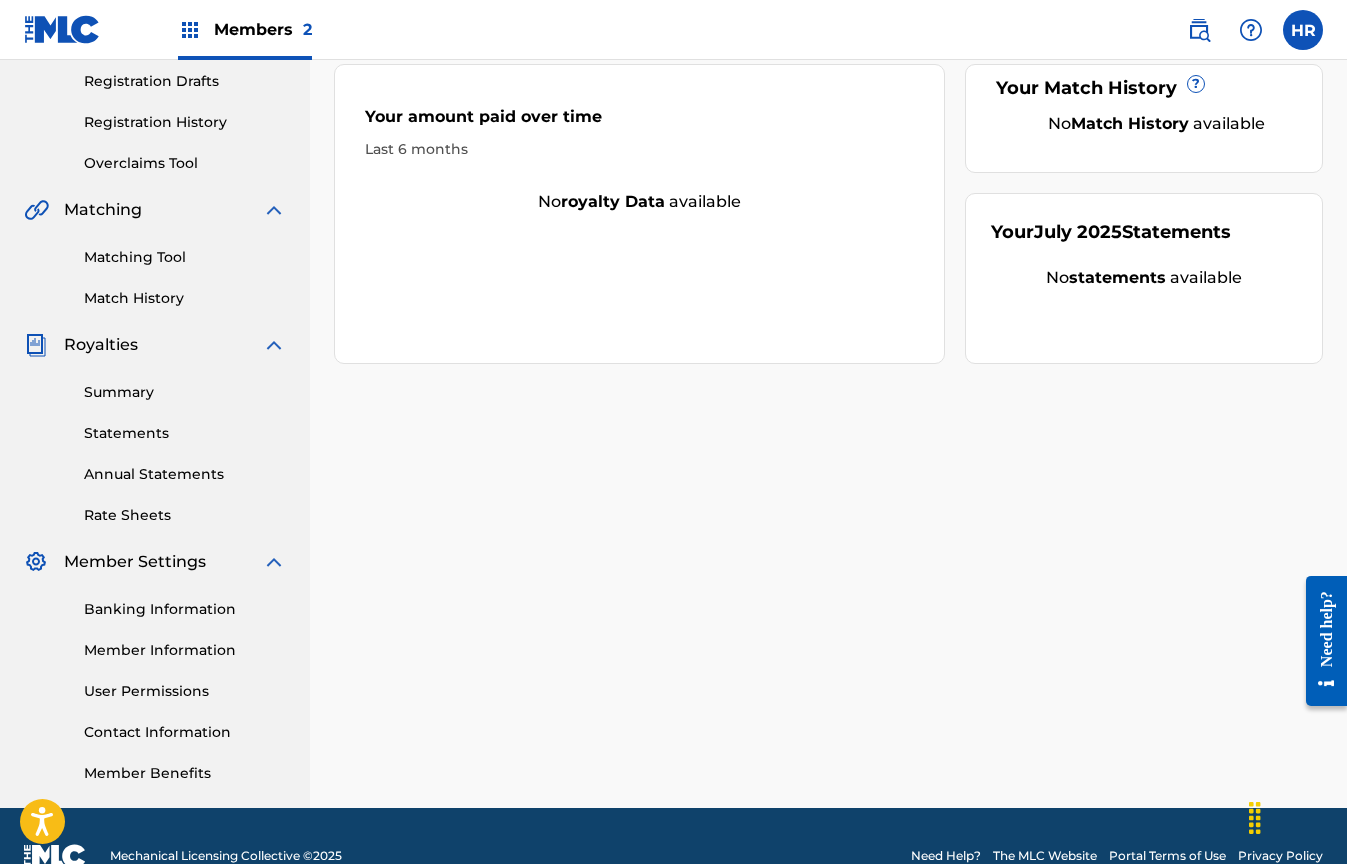 scroll, scrollTop: 0, scrollLeft: 0, axis: both 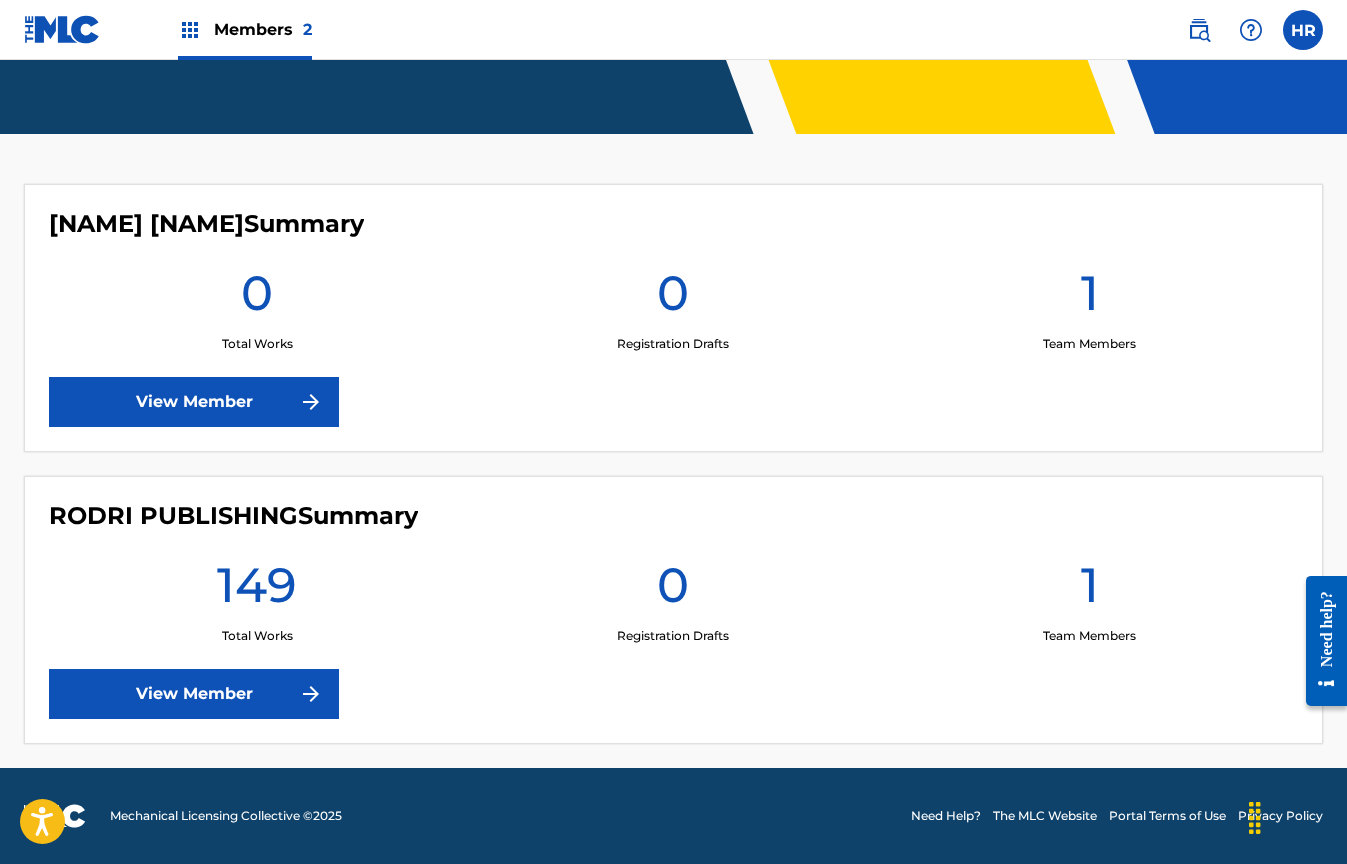 click at bounding box center (1303, 30) 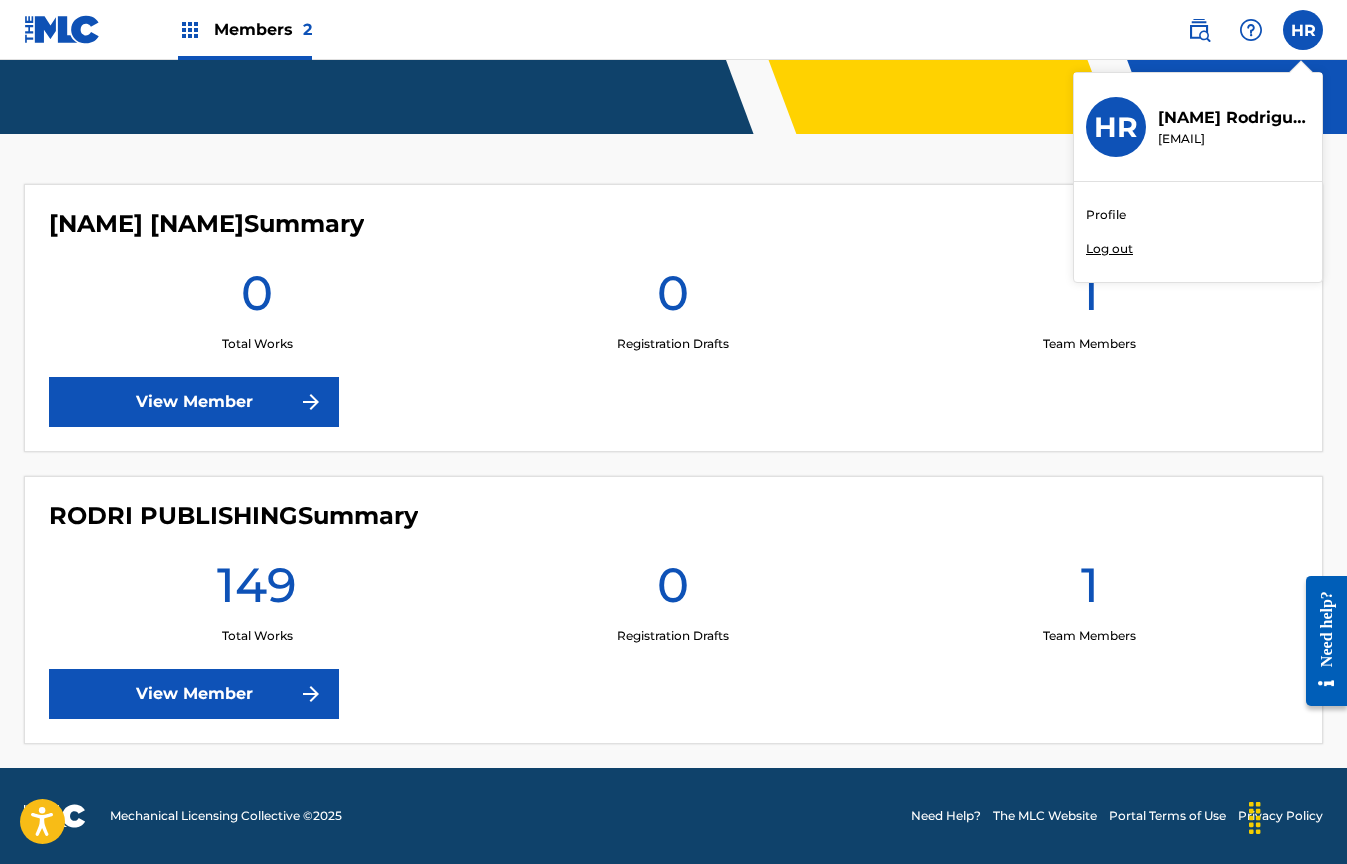 click on "Log out" at bounding box center [1109, 249] 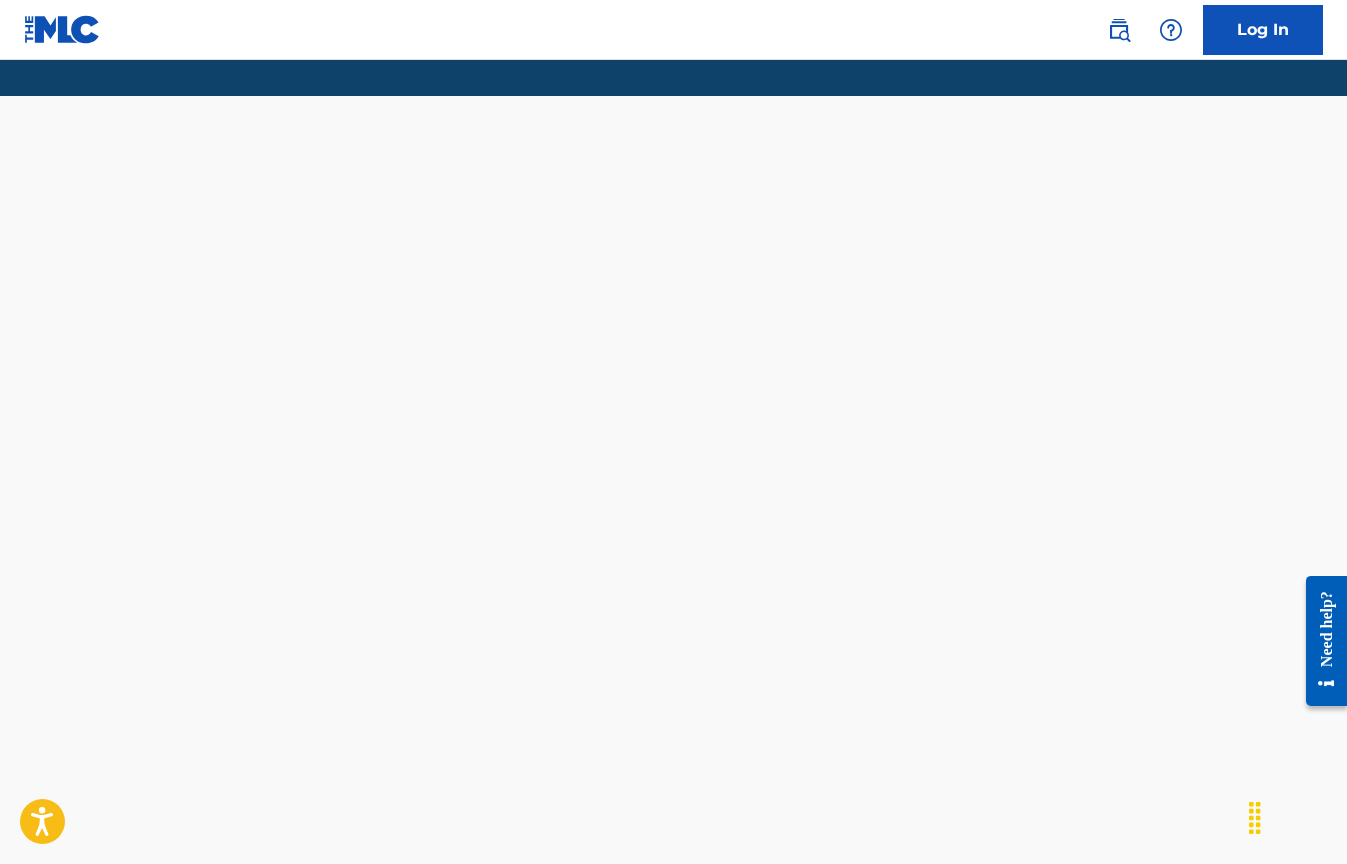 scroll, scrollTop: 0, scrollLeft: 0, axis: both 